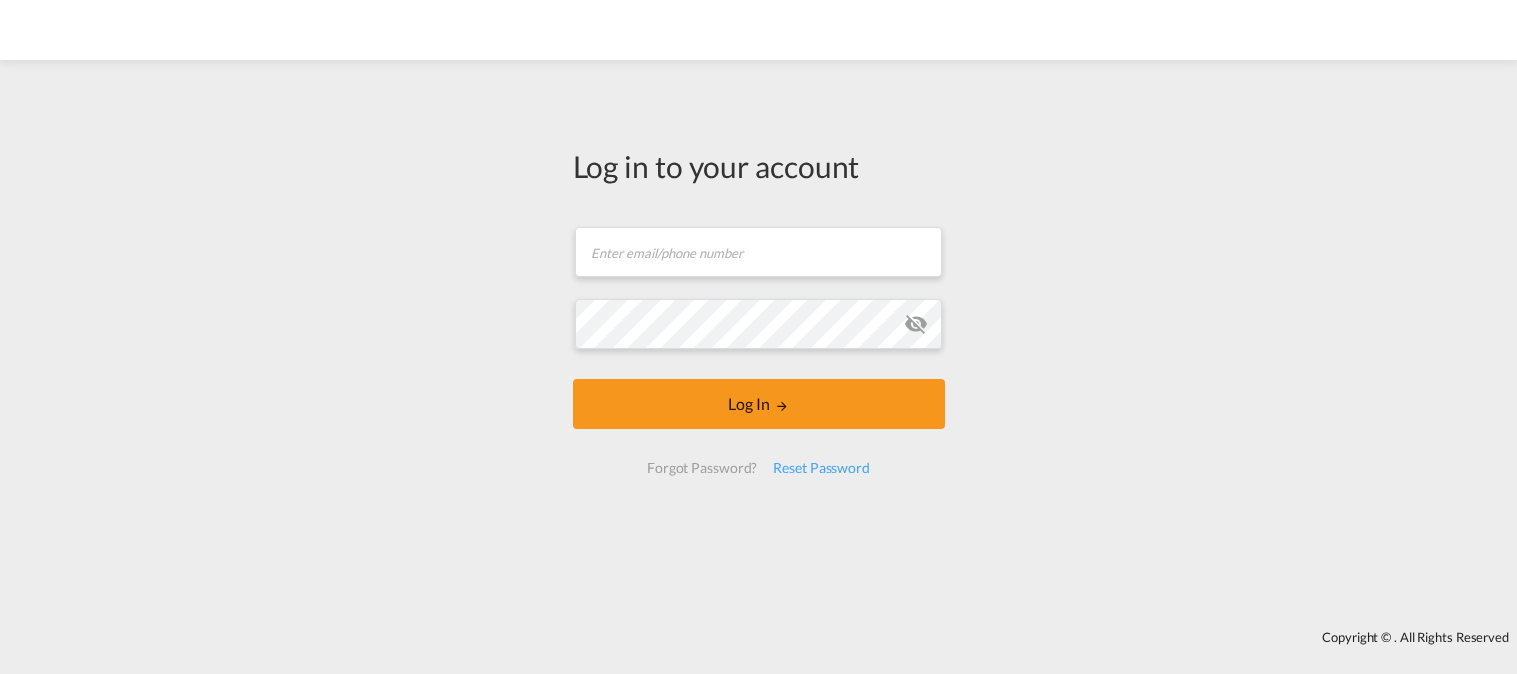 scroll, scrollTop: 0, scrollLeft: 0, axis: both 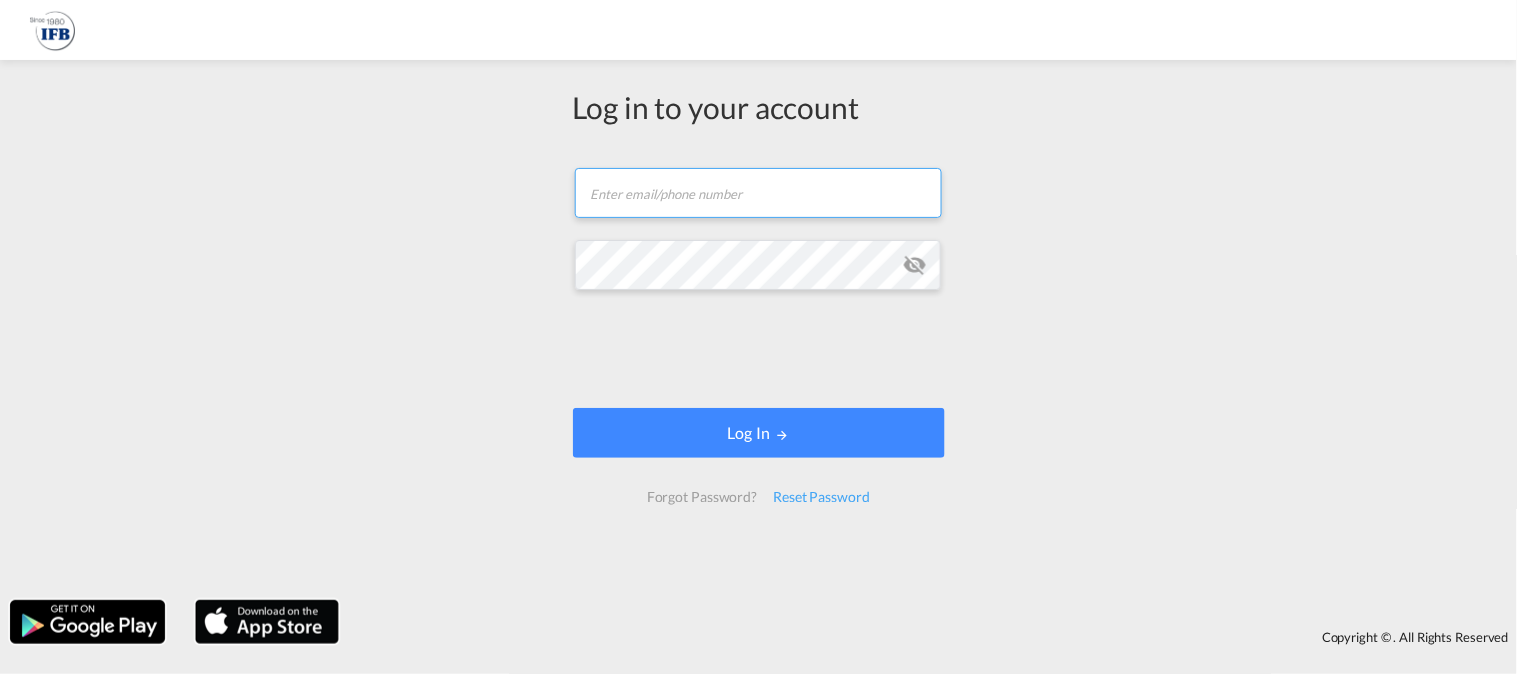 type on "[EMAIL_ADDRESS][DOMAIN_NAME]" 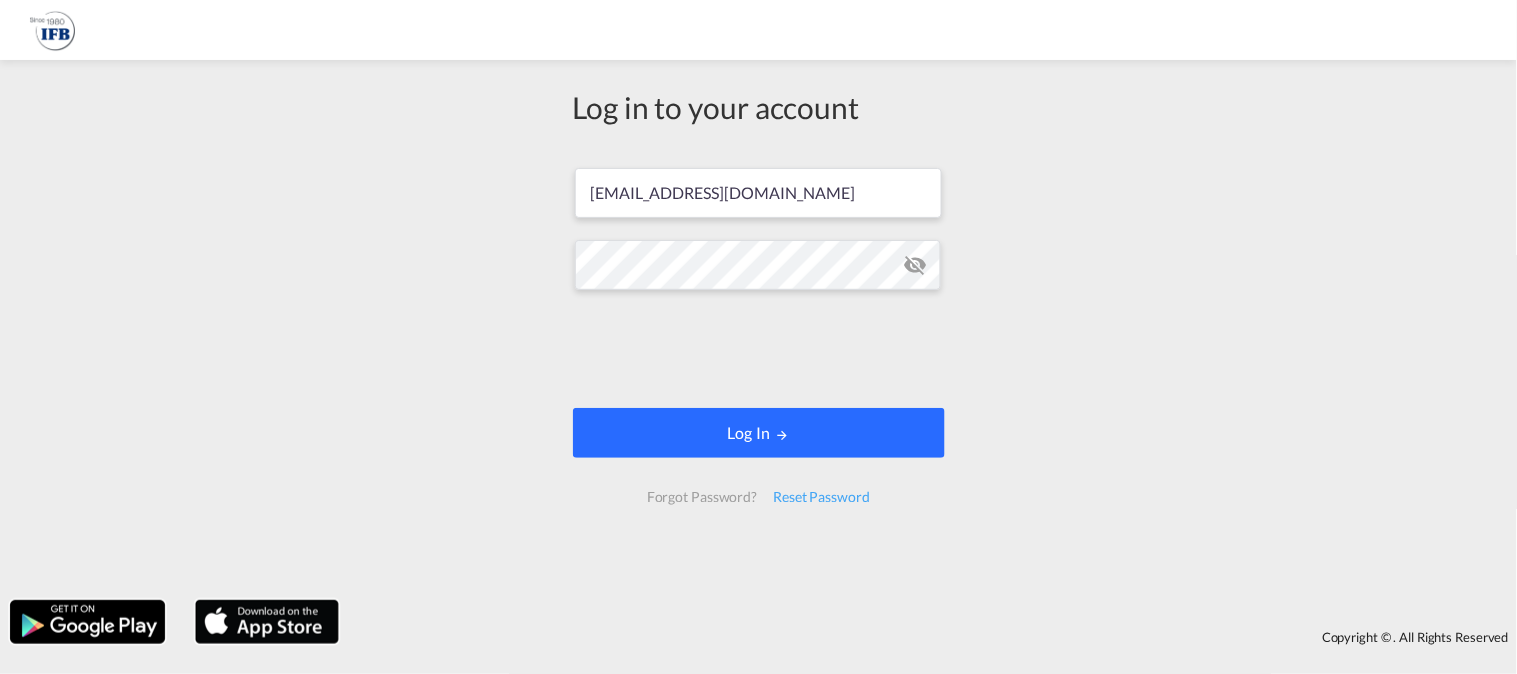 click on "Log In" at bounding box center [759, 433] 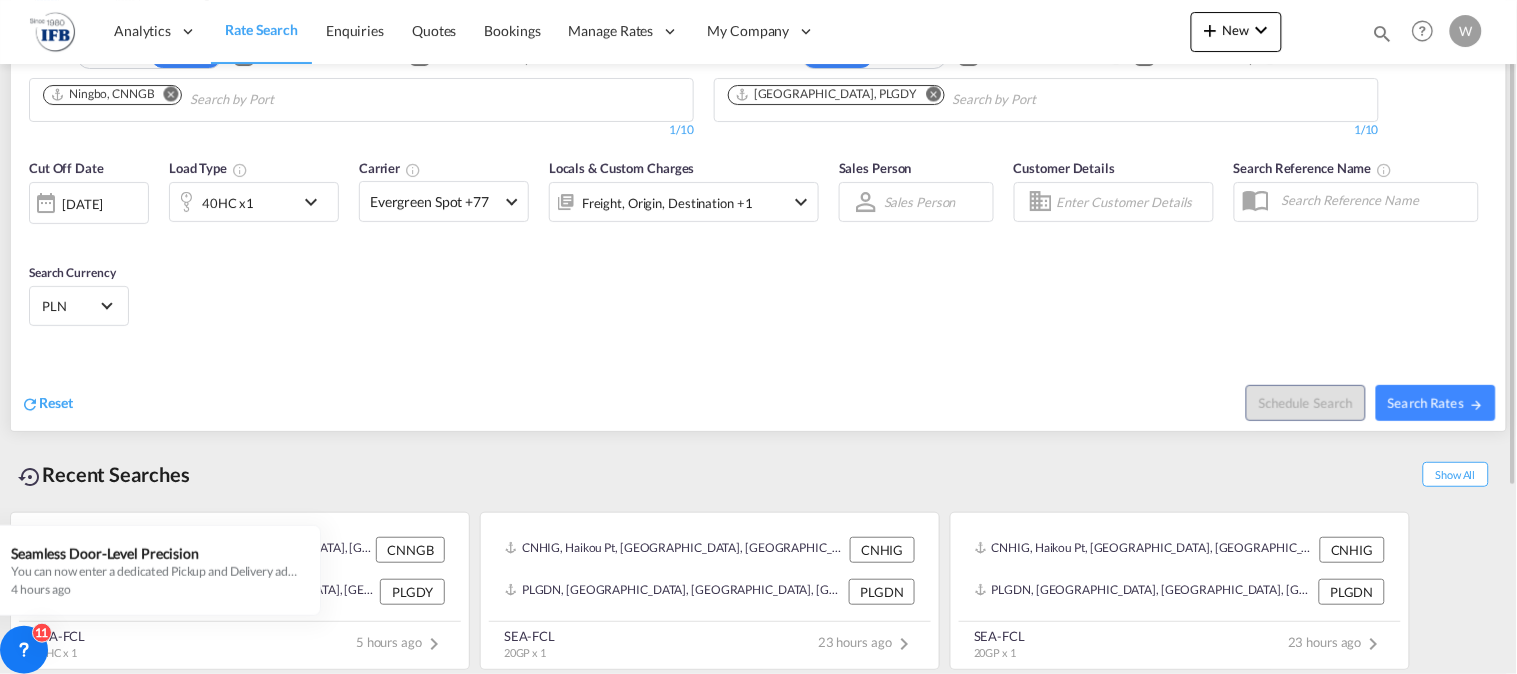scroll, scrollTop: 0, scrollLeft: 0, axis: both 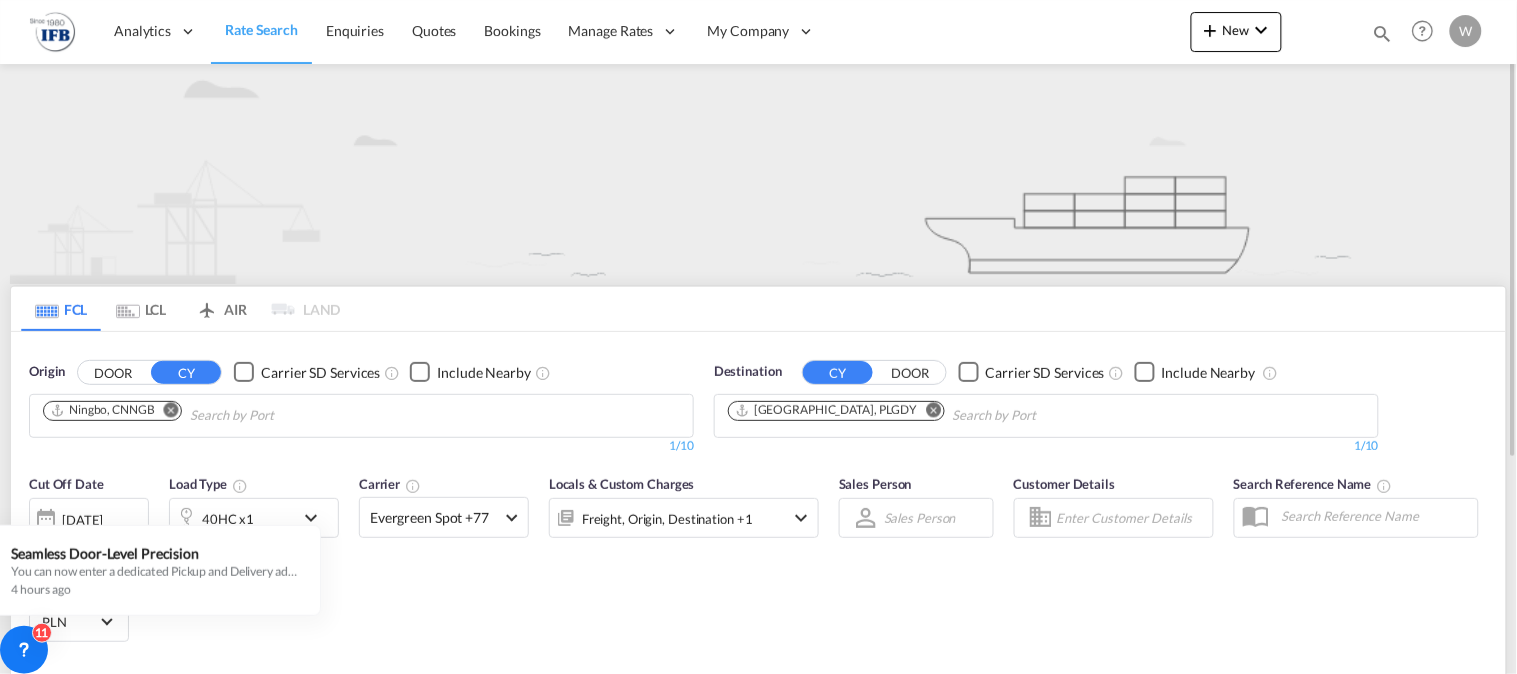 click at bounding box center [171, 409] 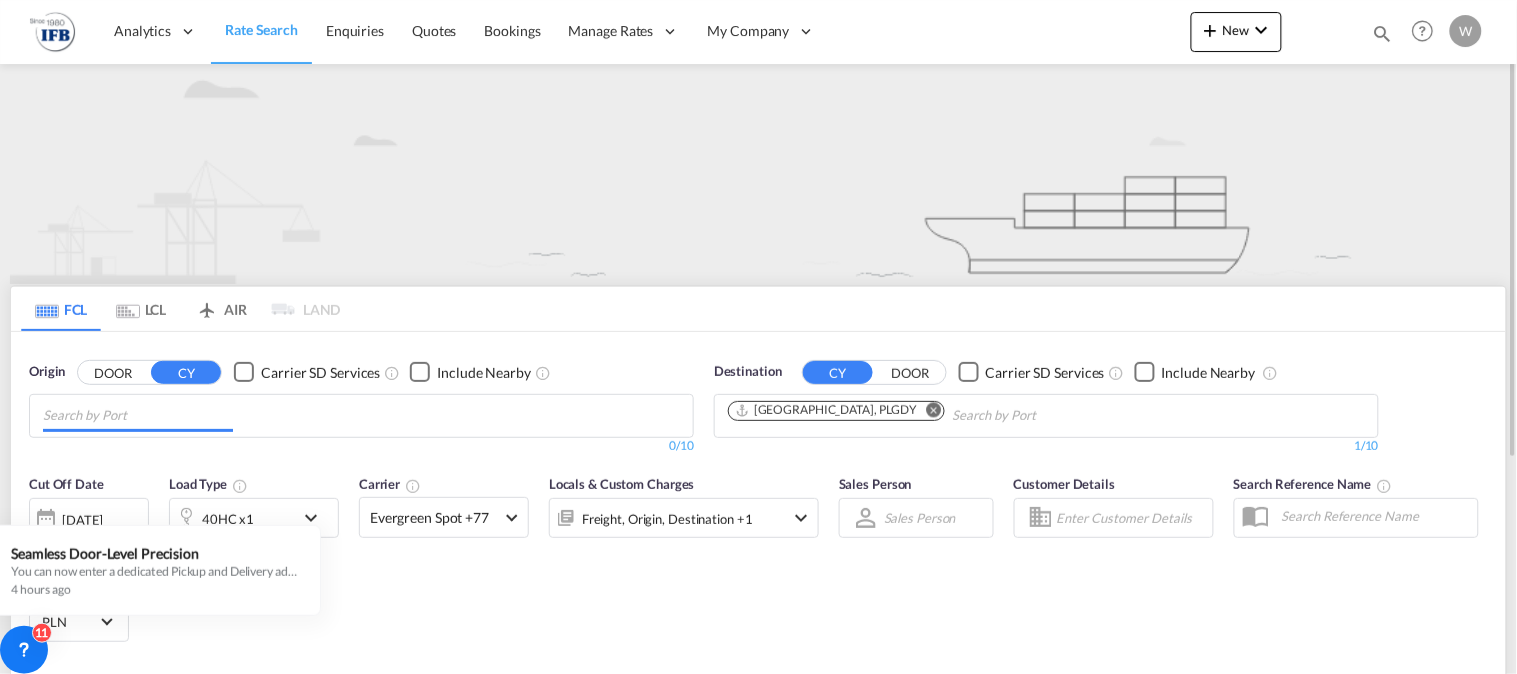click at bounding box center [138, 416] 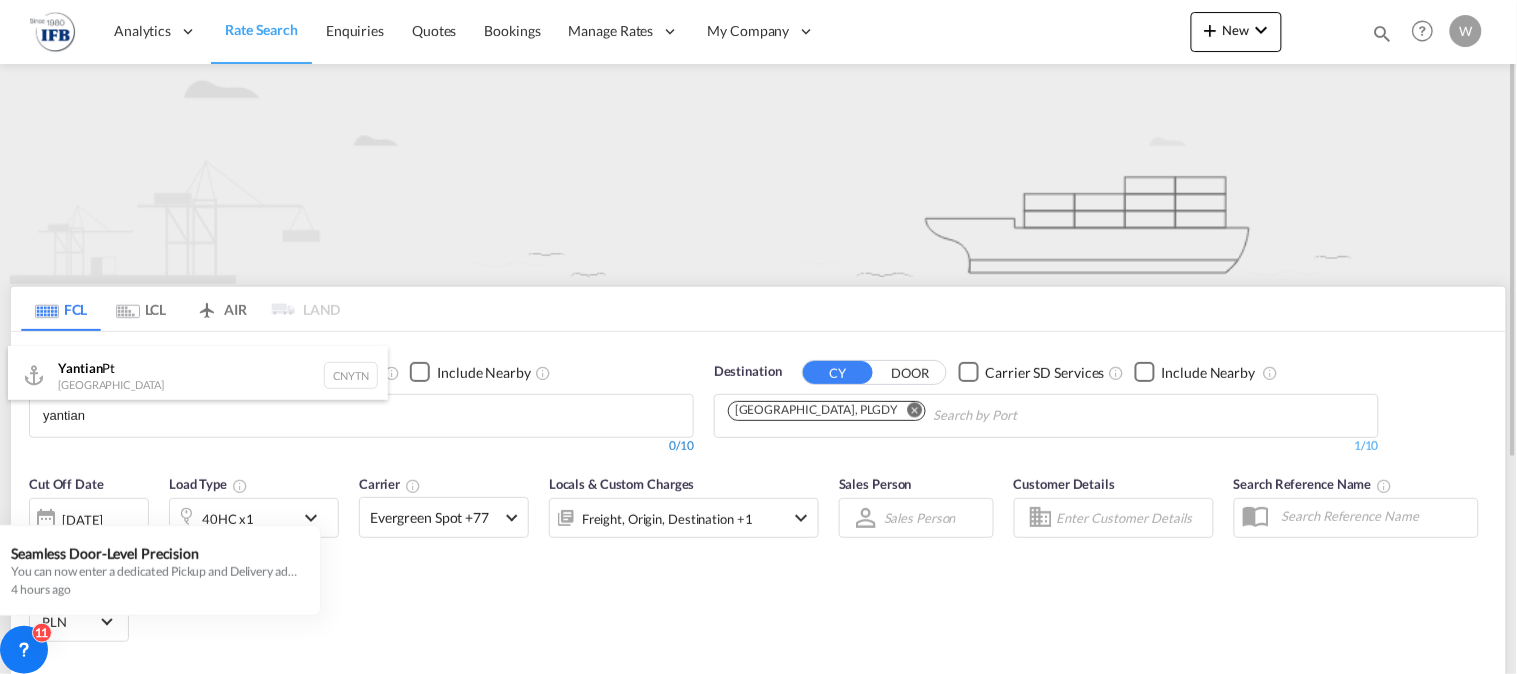 type on "yantian" 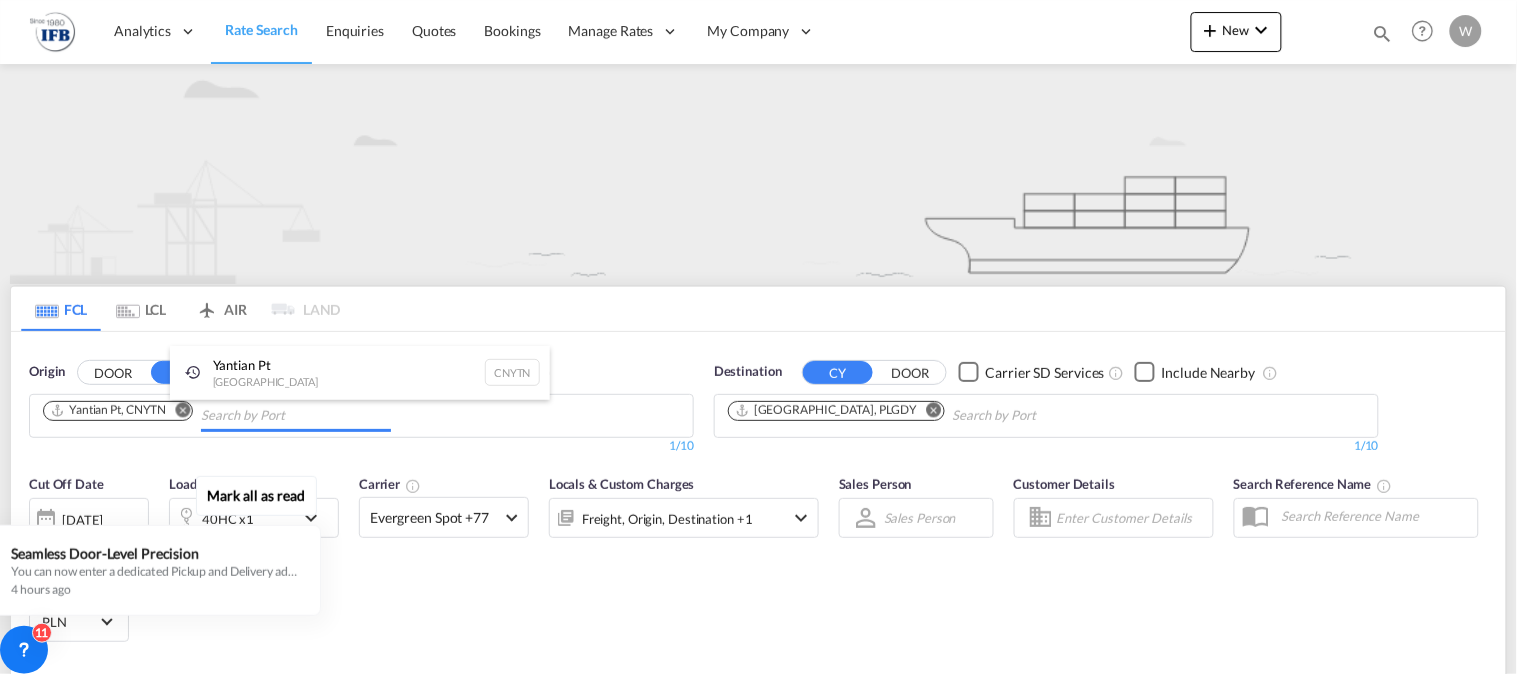 click on "Mark all as read Seamless Door-Level Precision You can now enter a dedicated Pickup and Delivery address directly while creating a booking. Whether you're handling door-to-port or port-to-door or door to door shipment, this update lets you: Capture actual pickup/delivery location details Improve operational accuracy Seamlessly sync booking data with your TMS (like CargoWise) No more relying on generic fields or external tools. Freightify now makes it easier to keep your bookings complete and TMS-ready. 4 hours ago" at bounding box center (160, 542) 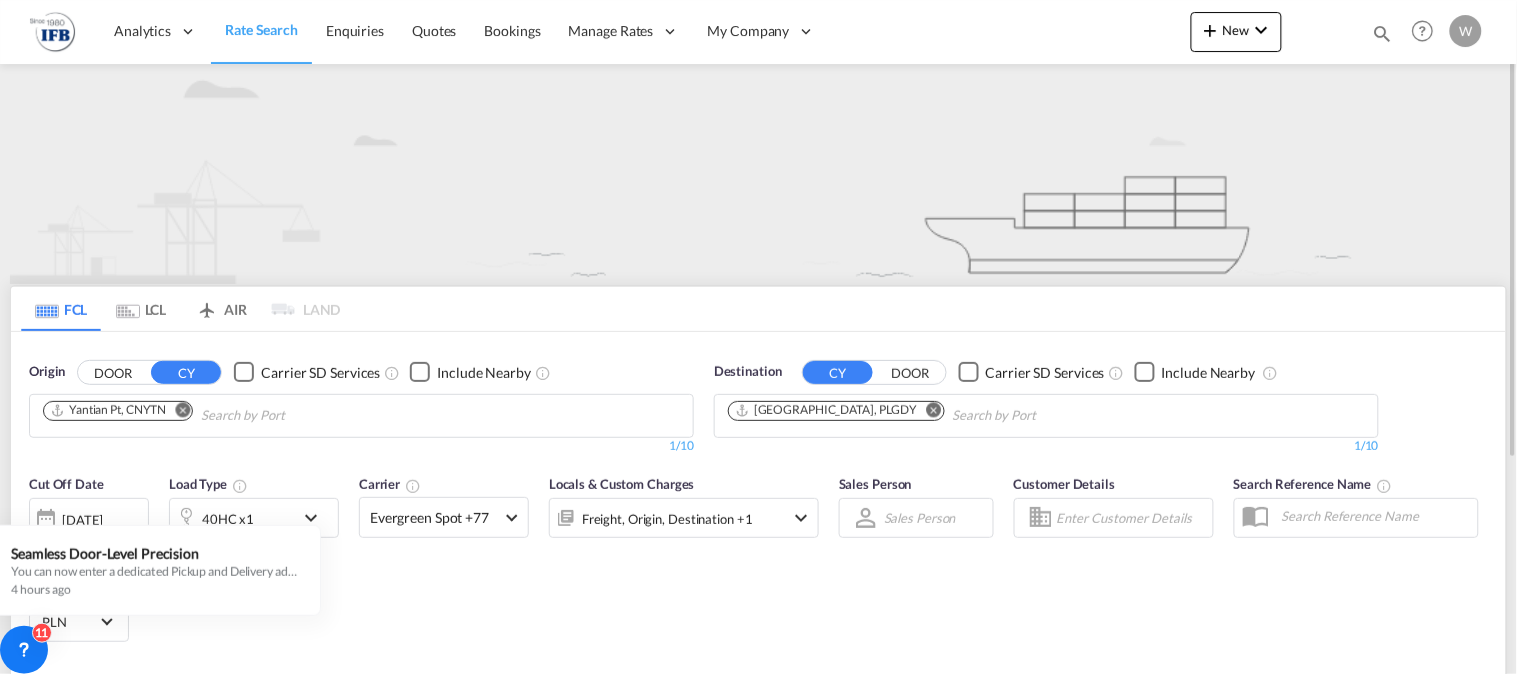 click at bounding box center [318, 528] 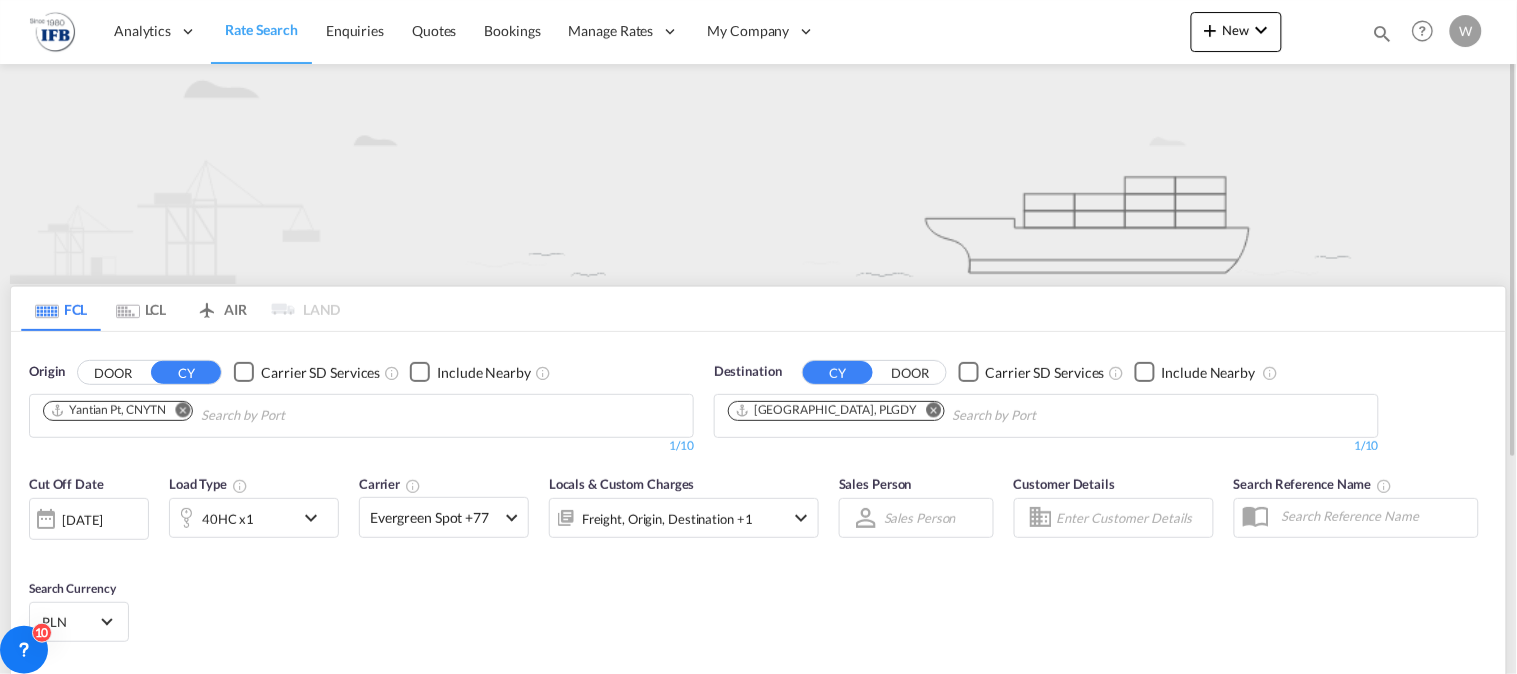 click at bounding box center (316, 518) 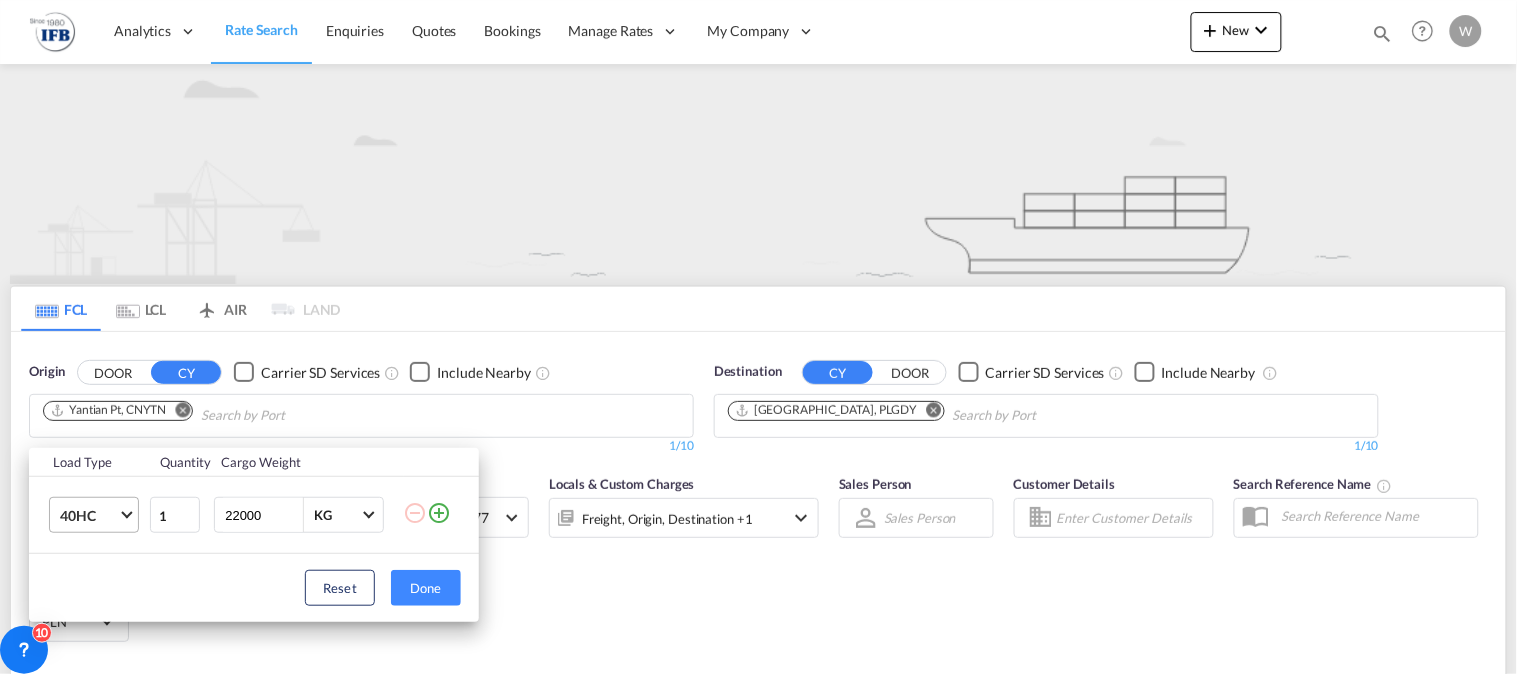 click at bounding box center [126, 513] 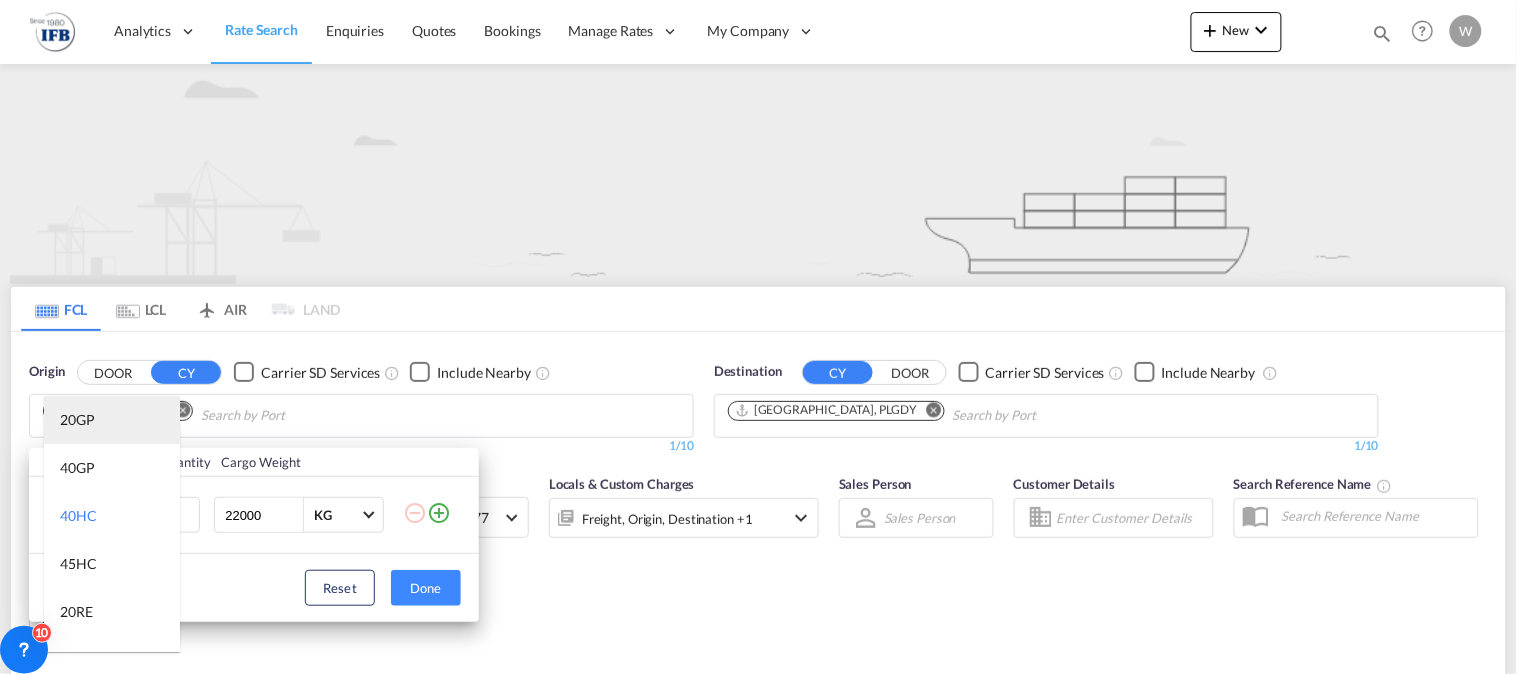 click on "20GP" at bounding box center [77, 420] 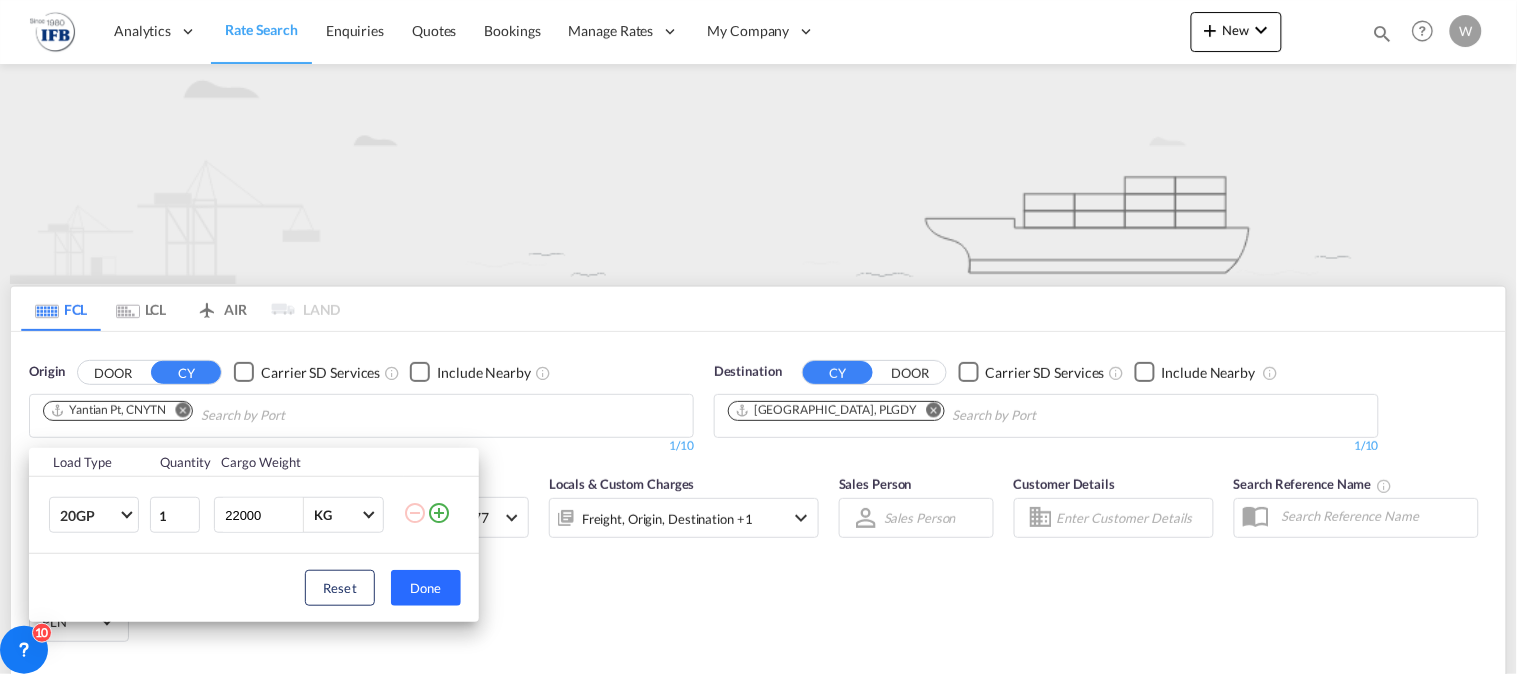 click on "Done" at bounding box center (426, 588) 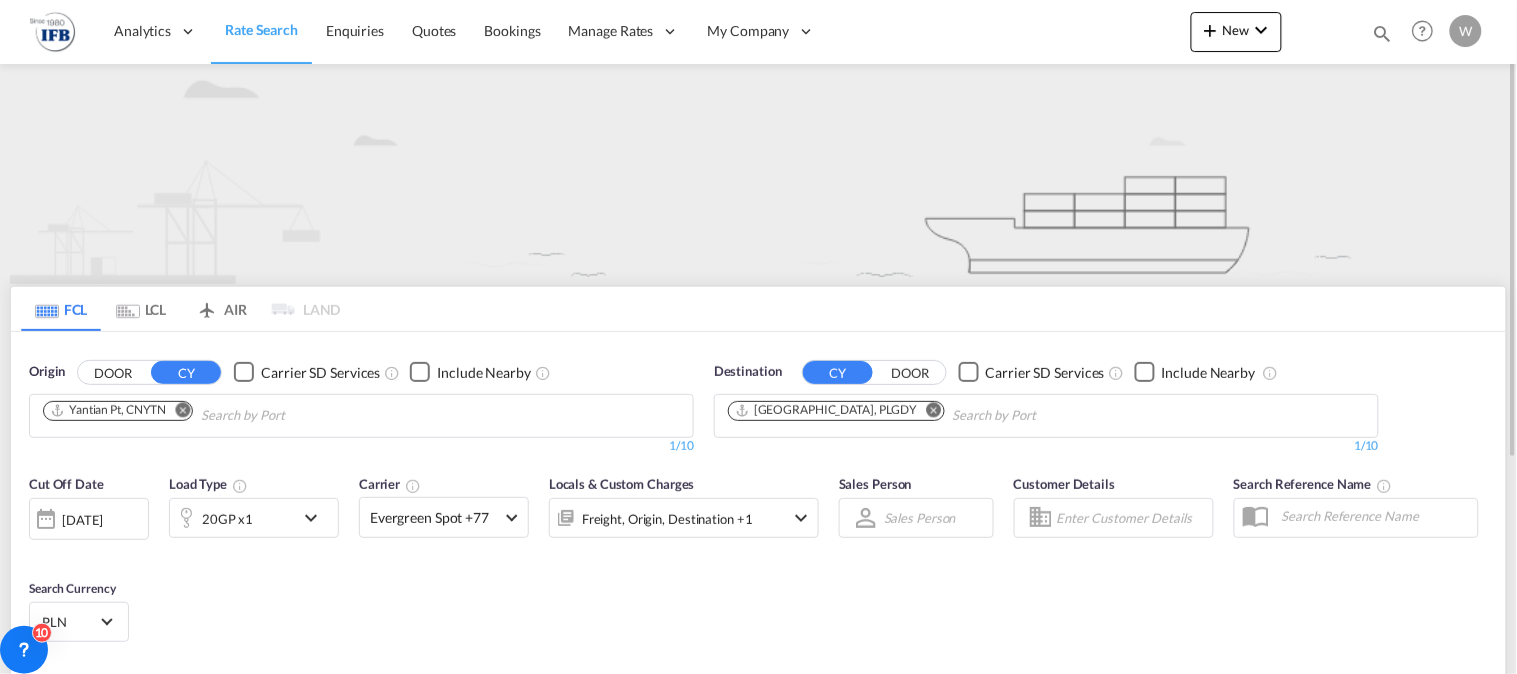 click at bounding box center [46, 519] 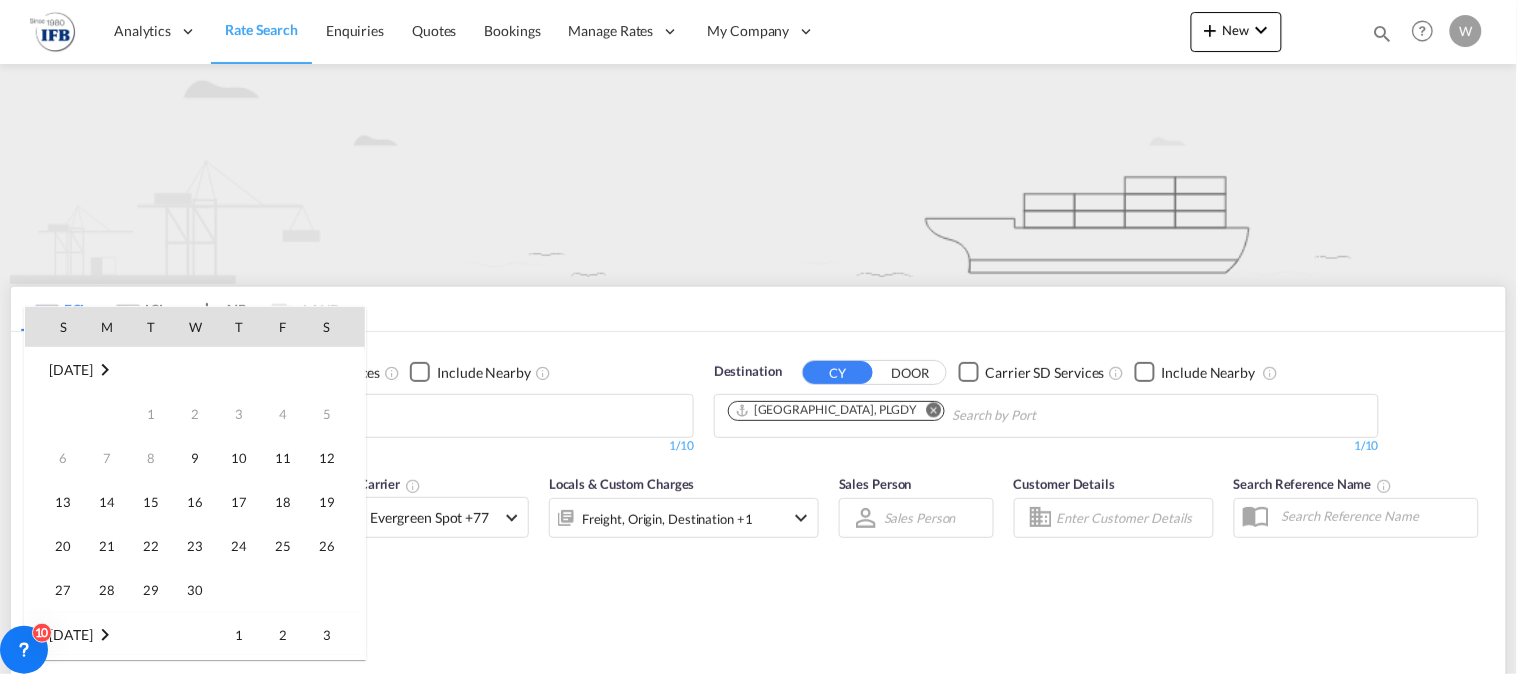 scroll, scrollTop: 795, scrollLeft: 0, axis: vertical 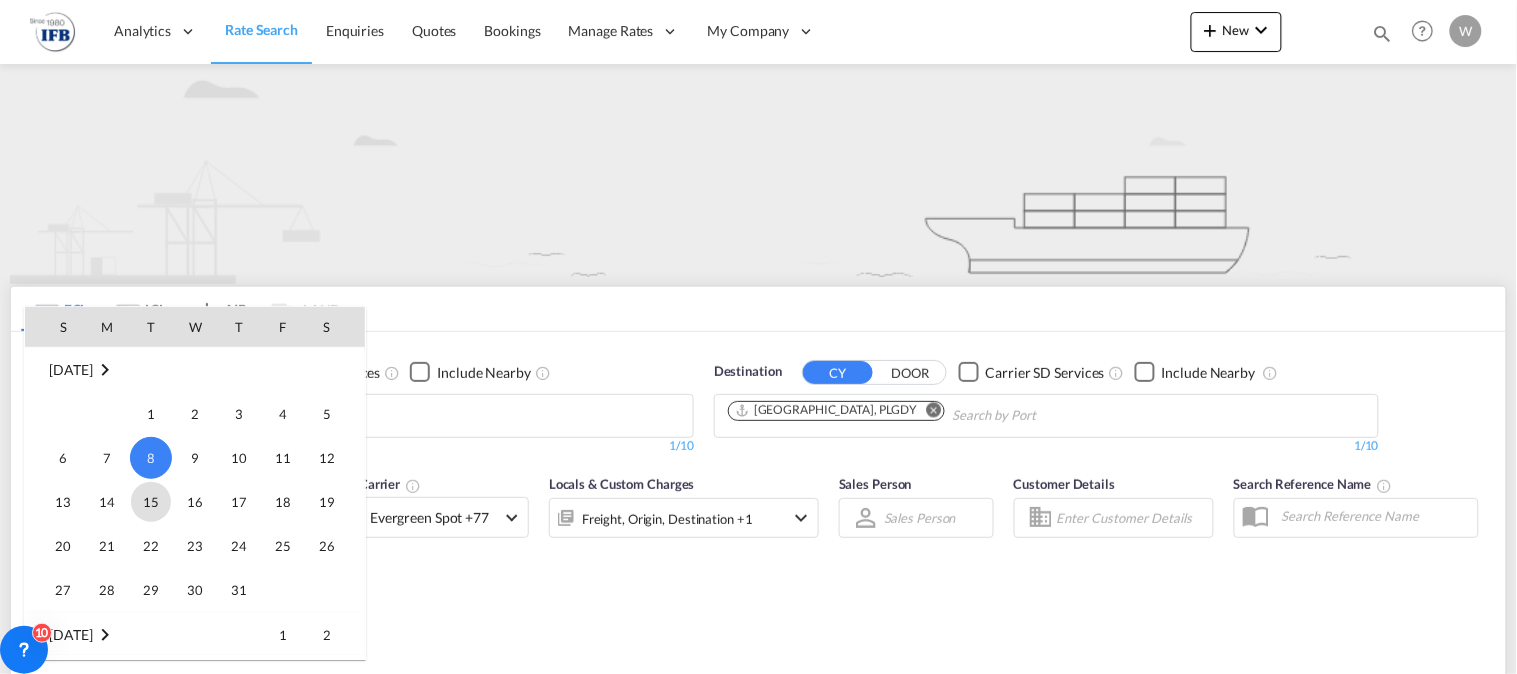 click on "15" at bounding box center [151, 502] 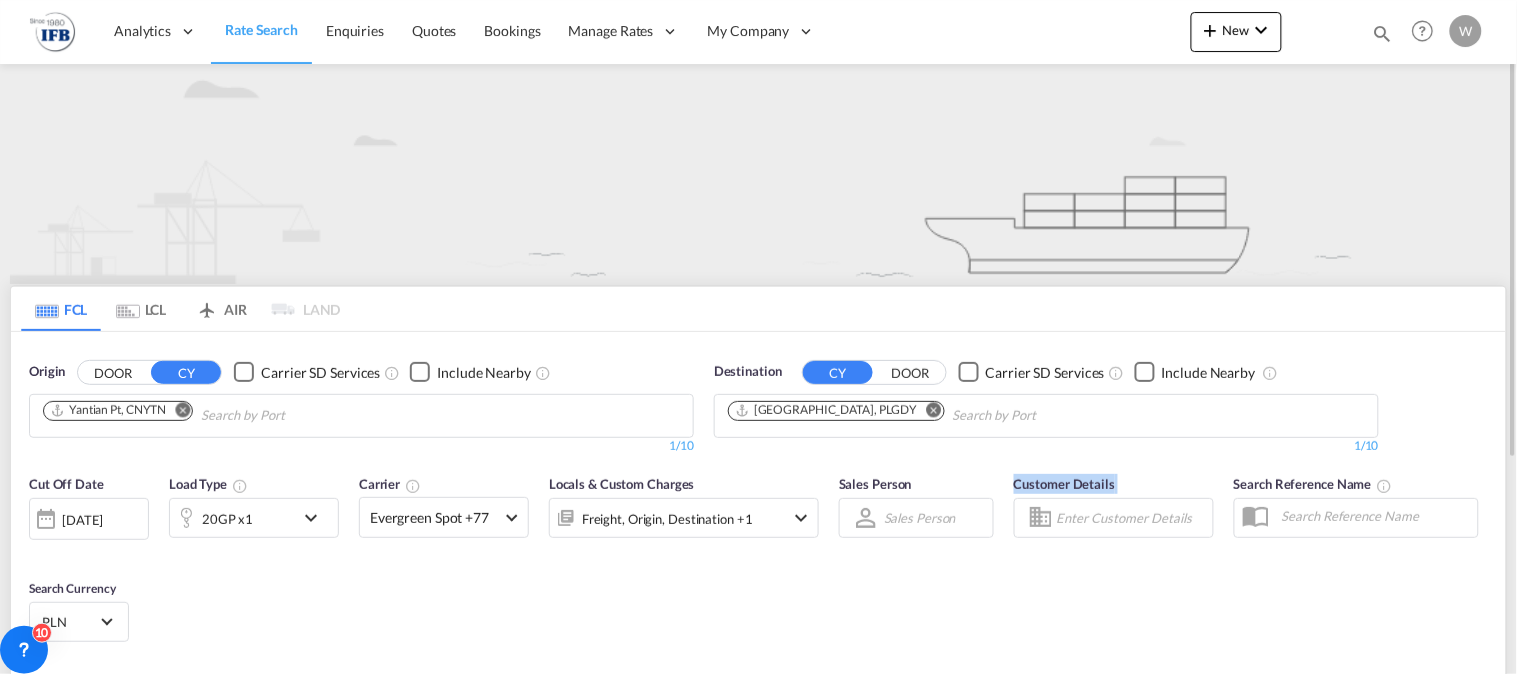 click on "Cut Off Date
[DATE] [DATE]   Load Type
20GP x1
Carrier
Evergreen Spot +77   Online Rates 5
All  (31) Evergreen Spot
Freight Smart OOCL
Hapag-[PERSON_NAME] Spot
Maersk Spot
MY MSC
Anco Trans
BOLD
Carotrans
CMA CGM SPOTON API
CMACGM API (Contract)
COSCO SynconHub
Cosco Synconhub Spot
ECU Worldwide
EZ ZIM
GLOBELINK SPOT
Hapag-[PERSON_NAME] Quick Quotes
HLS
Hyundai Merchant Marine (HMM) spot
Logisber Haulage
NAAAI SPOT
NORDICON
ONE Quote
Sealand
Sealand America spot
Sealand Asia spot
Sealand [GEOGRAPHIC_DATA] spot
Shipco Transport
Shipco Transport
Transliner Maritime Pvt Ltd.
VANGUARD SPOT
WWA
Contract Rates 73
All  (73) Anco Trans
ANL
ANL Container Line
Arkas Line
Australia National Line (ANL)
[PERSON_NAME] Transport
BMC Line Shipping
BOLD
BUSCADOR
[PERSON_NAME] & Zonen
CMA CGM
CNC line under CMA CGM
Combiline
COSCO
Cosco Synconhub Spot
DB GROUP
DKT
ECU Worldwide
EUROCONSOL
Evergreen Line
EWM Transport
Fast Transit Line" at bounding box center (758, 561) 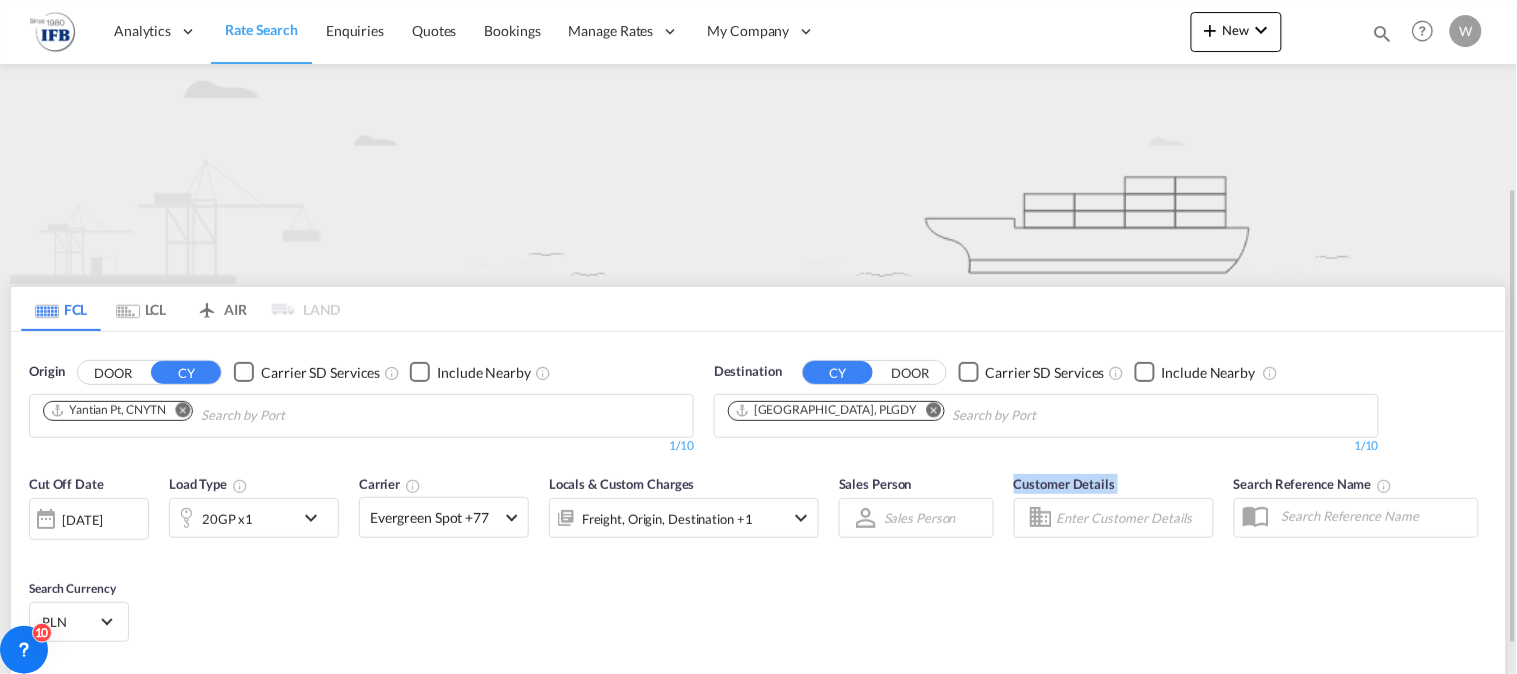 scroll, scrollTop: 316, scrollLeft: 0, axis: vertical 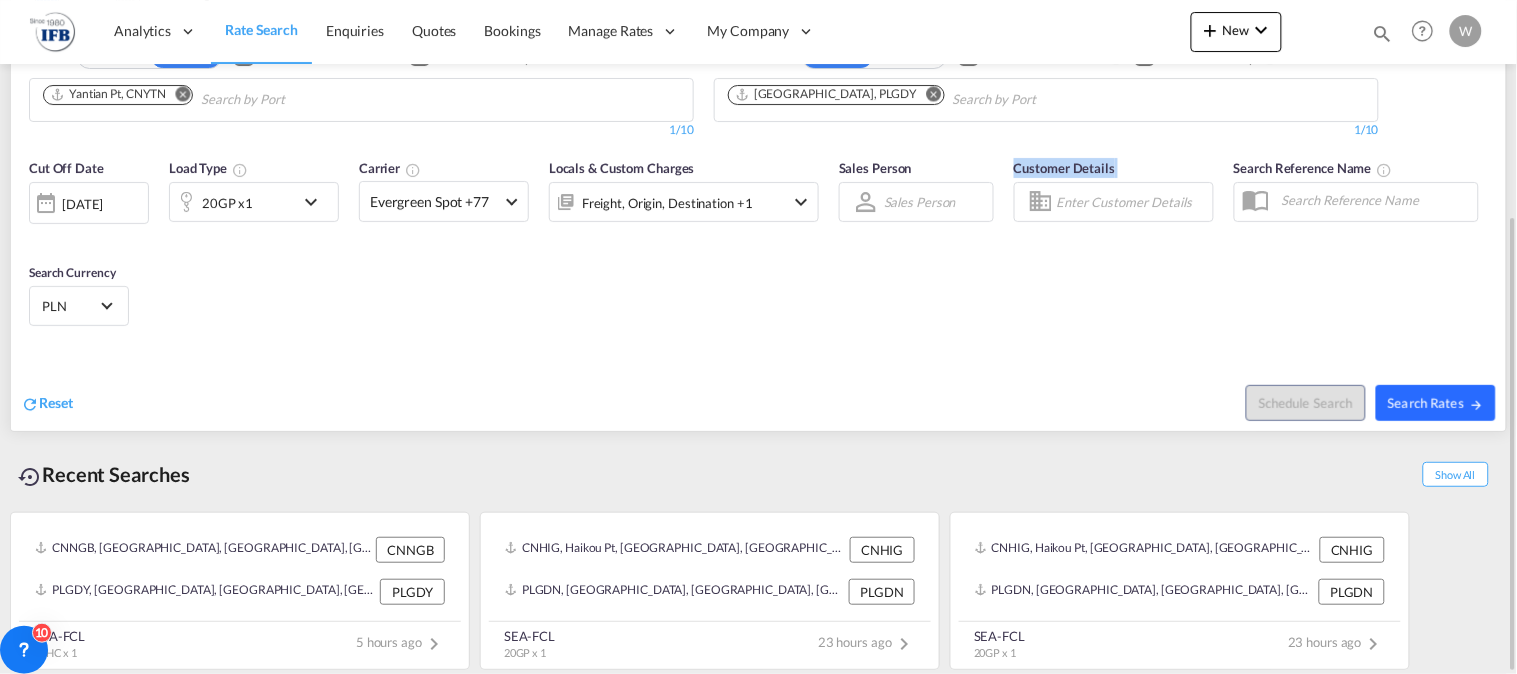 click on "Search Rates" at bounding box center (1436, 403) 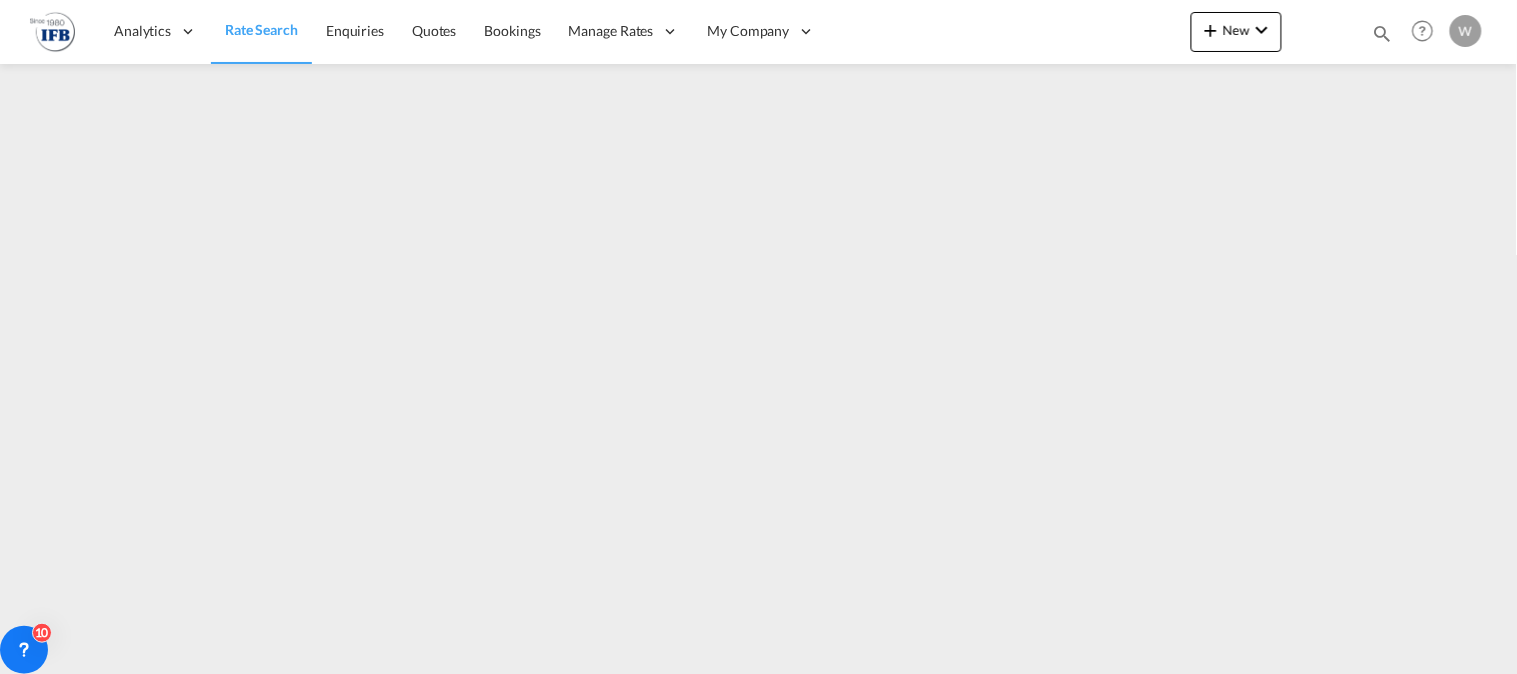 scroll, scrollTop: 0, scrollLeft: 0, axis: both 